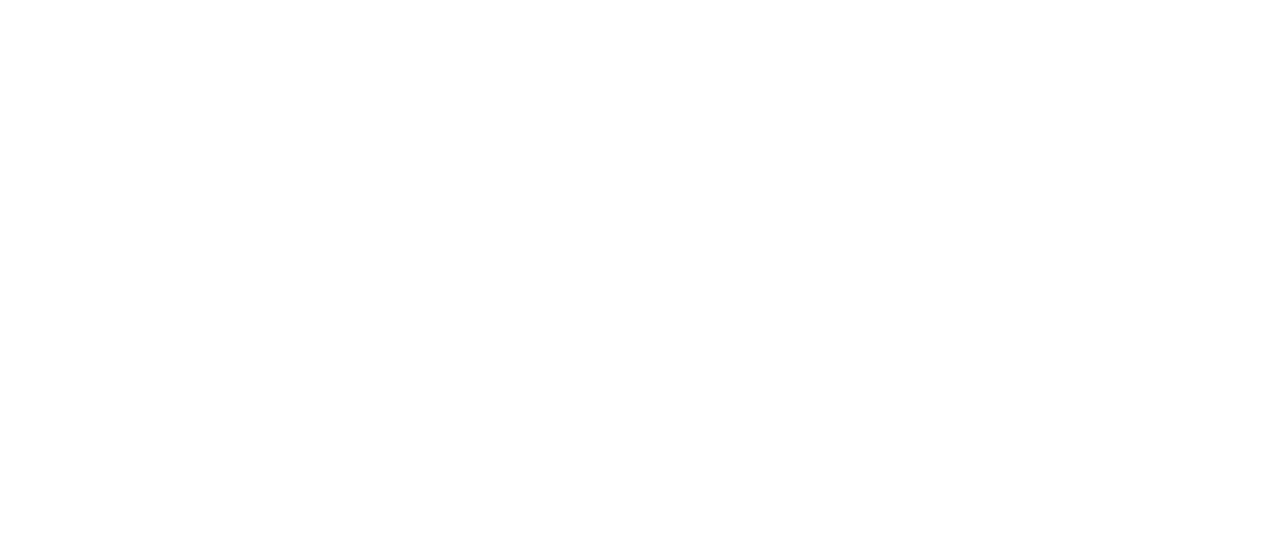 scroll, scrollTop: 0, scrollLeft: 0, axis: both 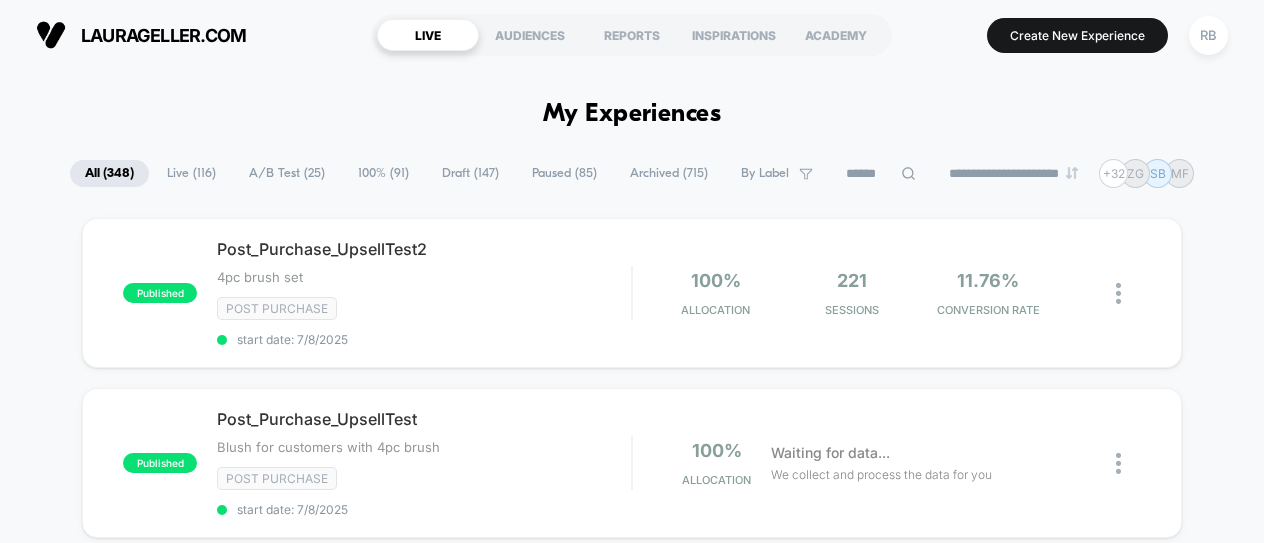 click on "RB" at bounding box center [1208, 35] 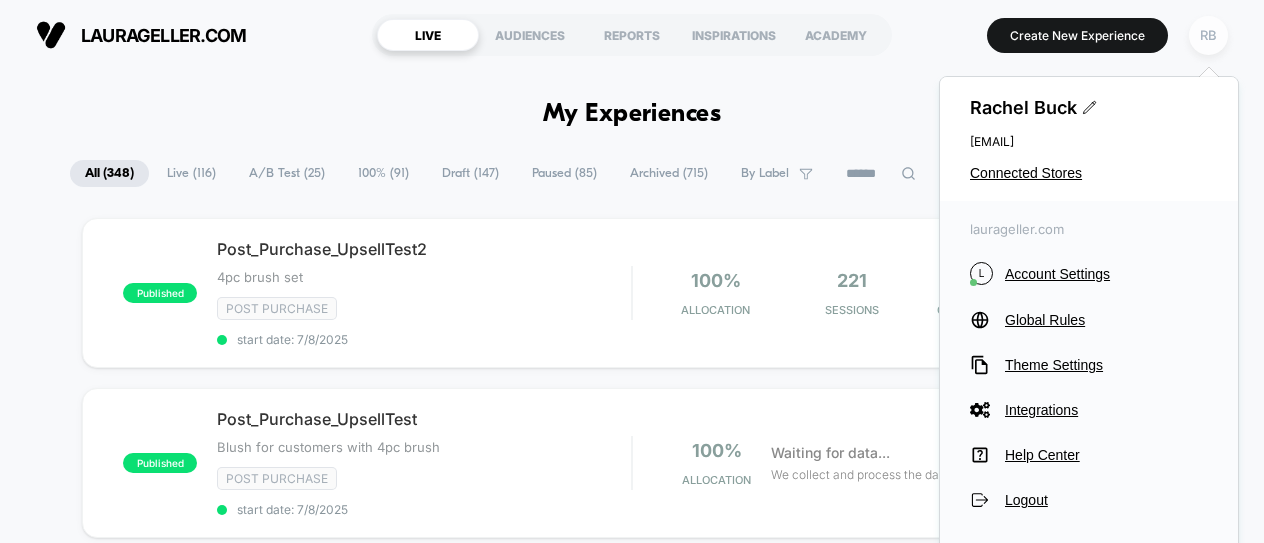 click on "RB" at bounding box center [1208, 35] 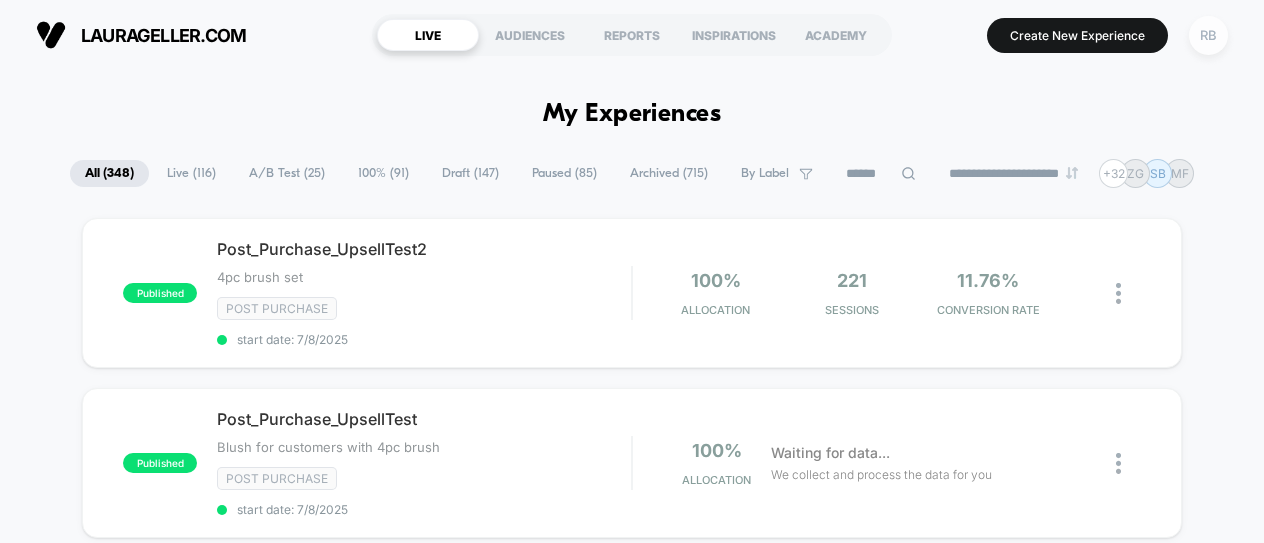click on "RB" at bounding box center (1208, 35) 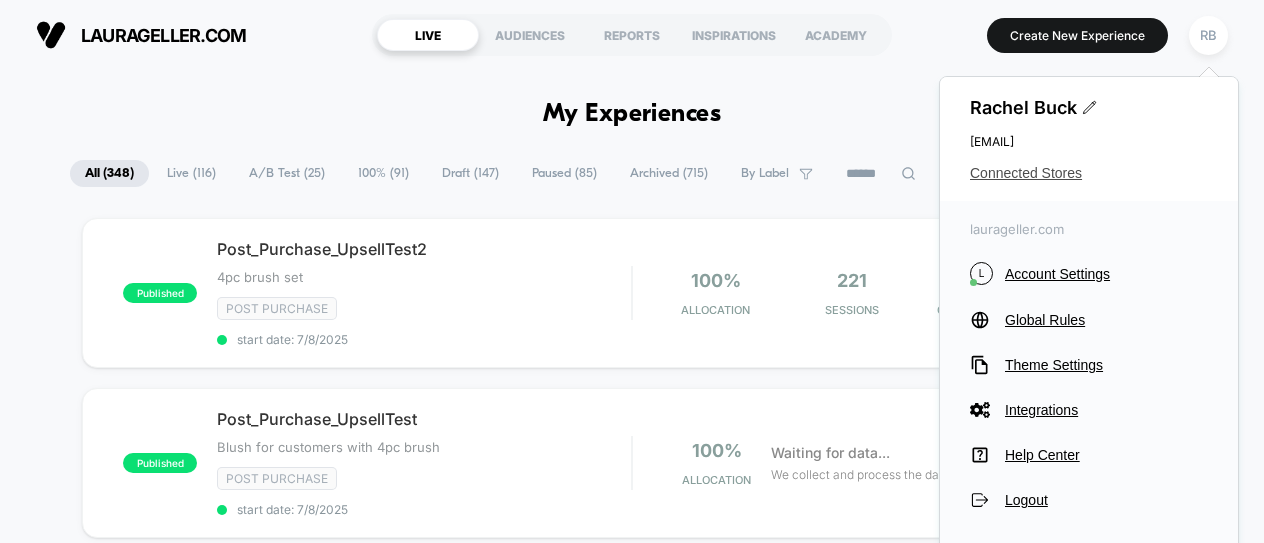 click on "Connected Stores" at bounding box center [1089, 173] 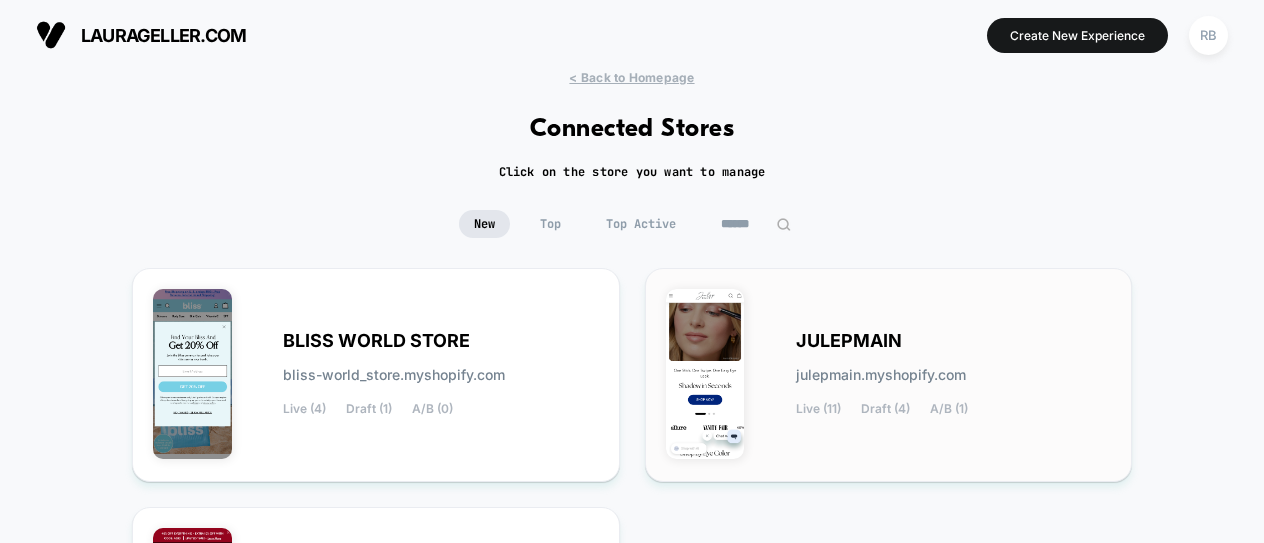 click on "JULEPMAIN" at bounding box center (376, 341) 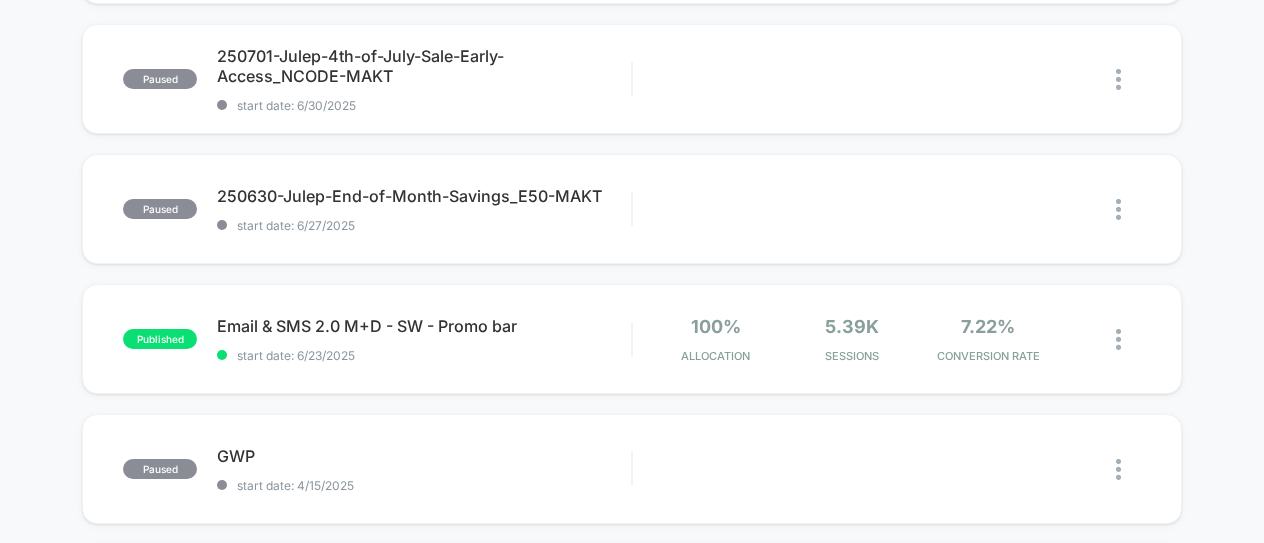 scroll, scrollTop: 0, scrollLeft: 0, axis: both 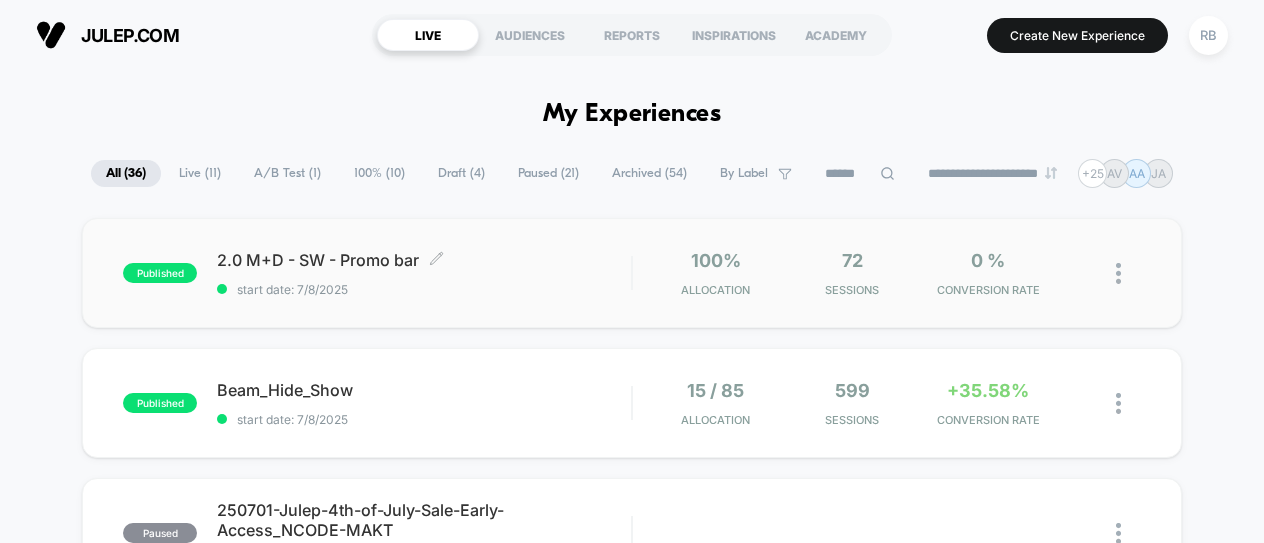 click on "2.0 M+D - SW - Promo bar Click to edit experience details" at bounding box center [424, 260] 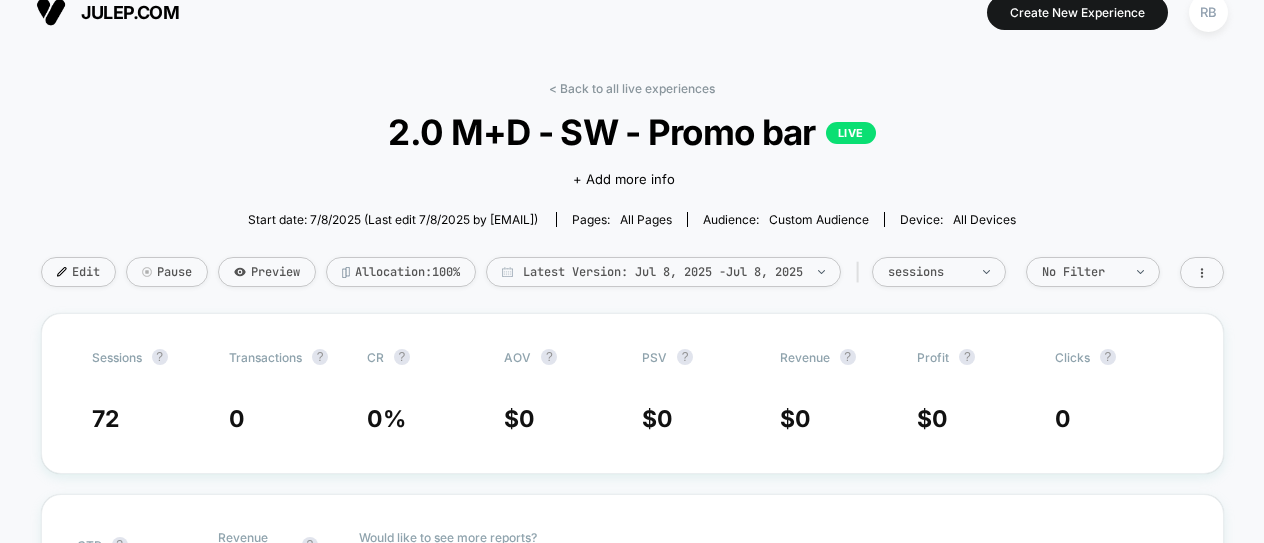 scroll, scrollTop: 24, scrollLeft: 0, axis: vertical 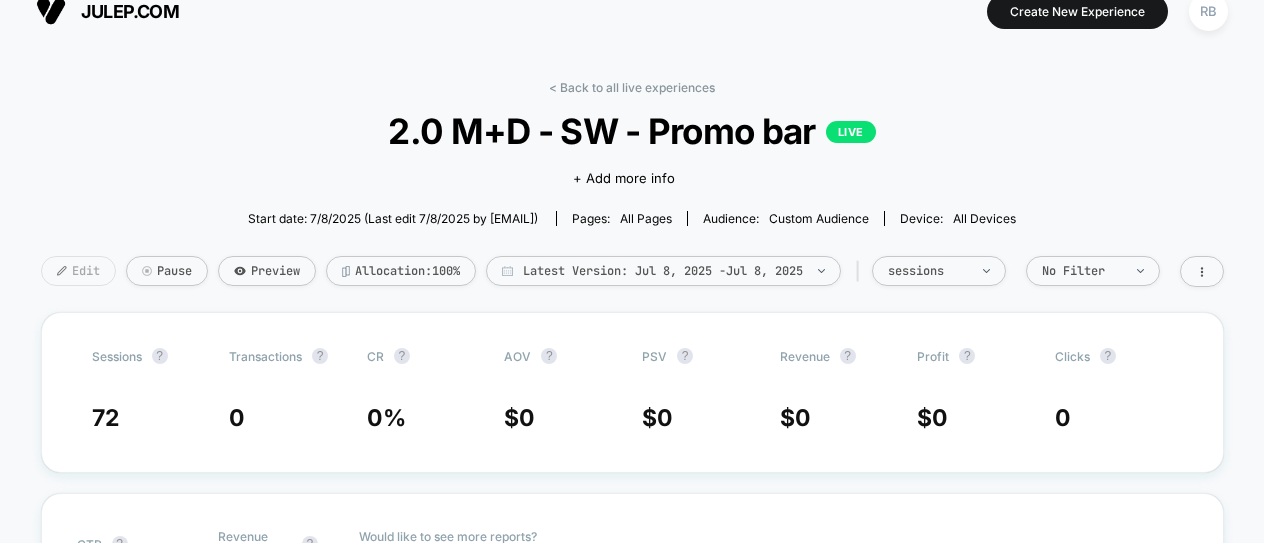 click on "Edit" at bounding box center (78, 271) 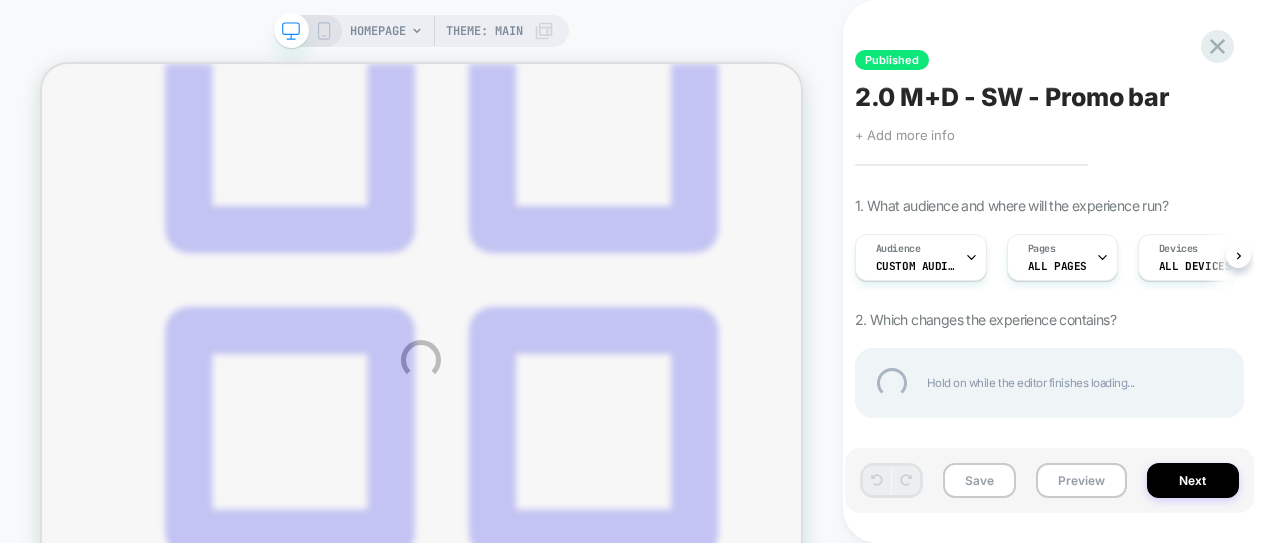 scroll, scrollTop: 0, scrollLeft: 0, axis: both 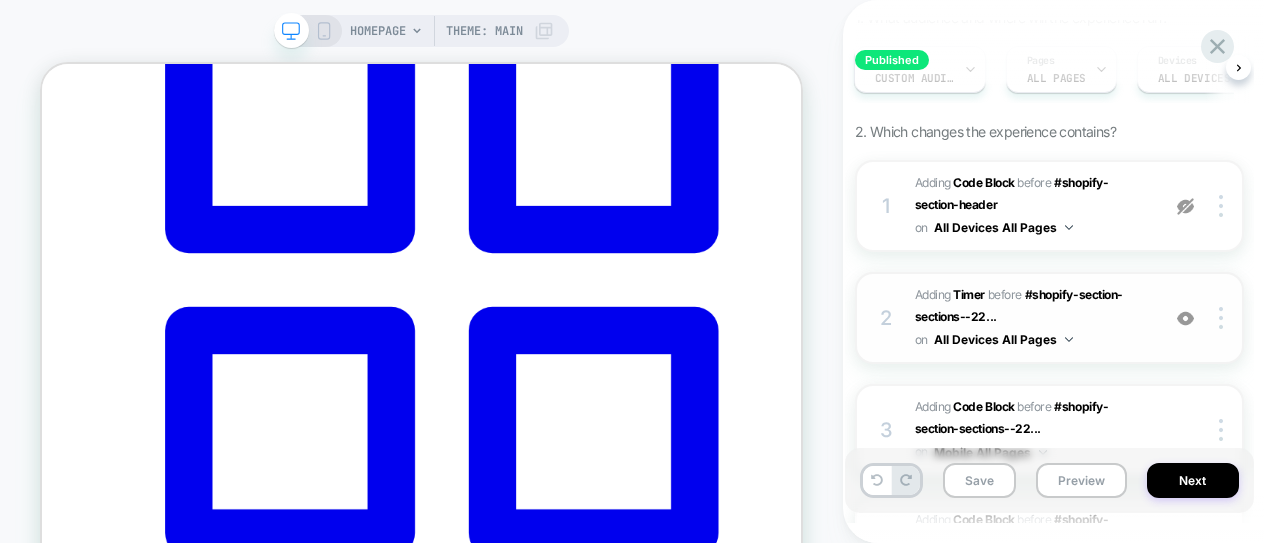 click on "2 #_loomi_addon_1731318085014_dup1750276841 Adding   Timer   BEFORE #shopify-section-sections--22... #shopify-section-sections--22340705484823__header   on All Devices All Pages Add Before Add After Duplicate Replace Position Copy CSS Selector Copy Widget Id Rename Target   Desktop Delete" at bounding box center (1049, 318) 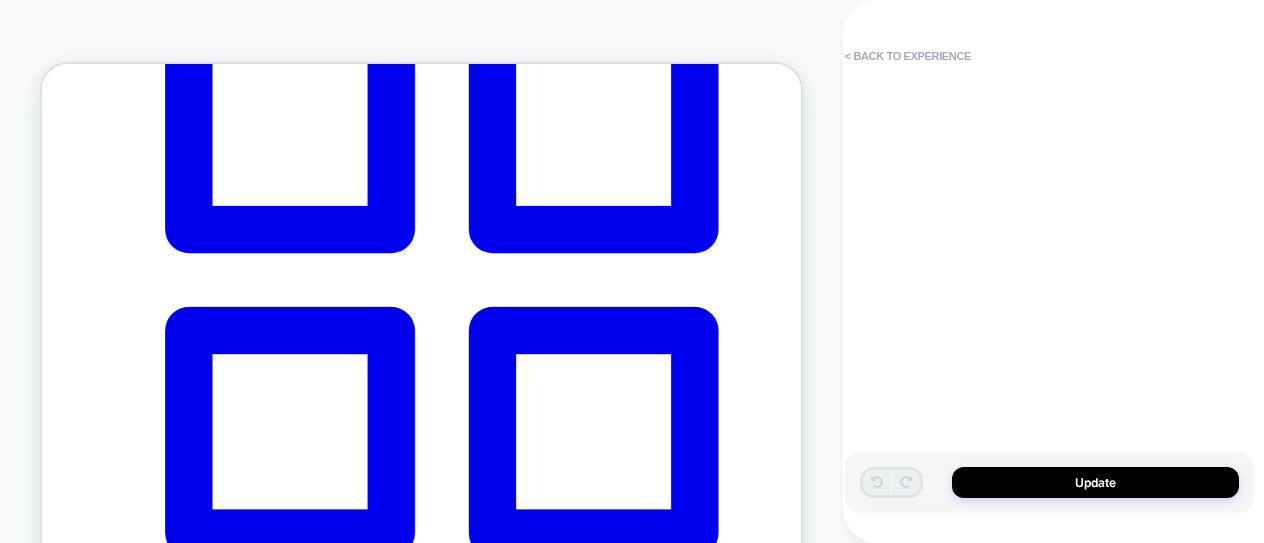 scroll, scrollTop: 0, scrollLeft: 0, axis: both 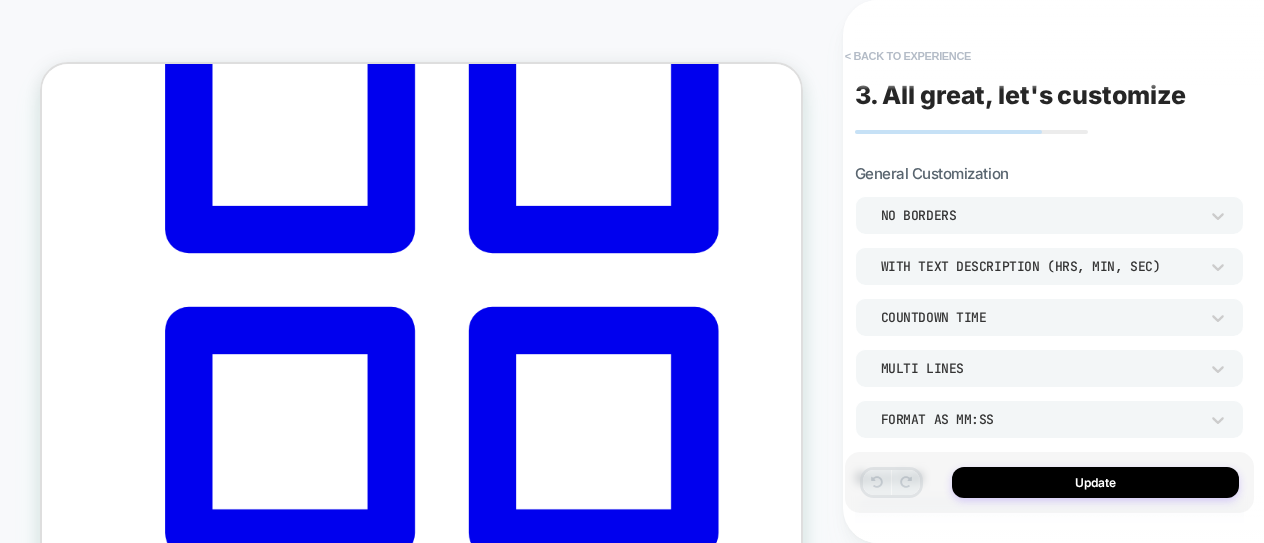 click on "< Back to experience" at bounding box center (908, 56) 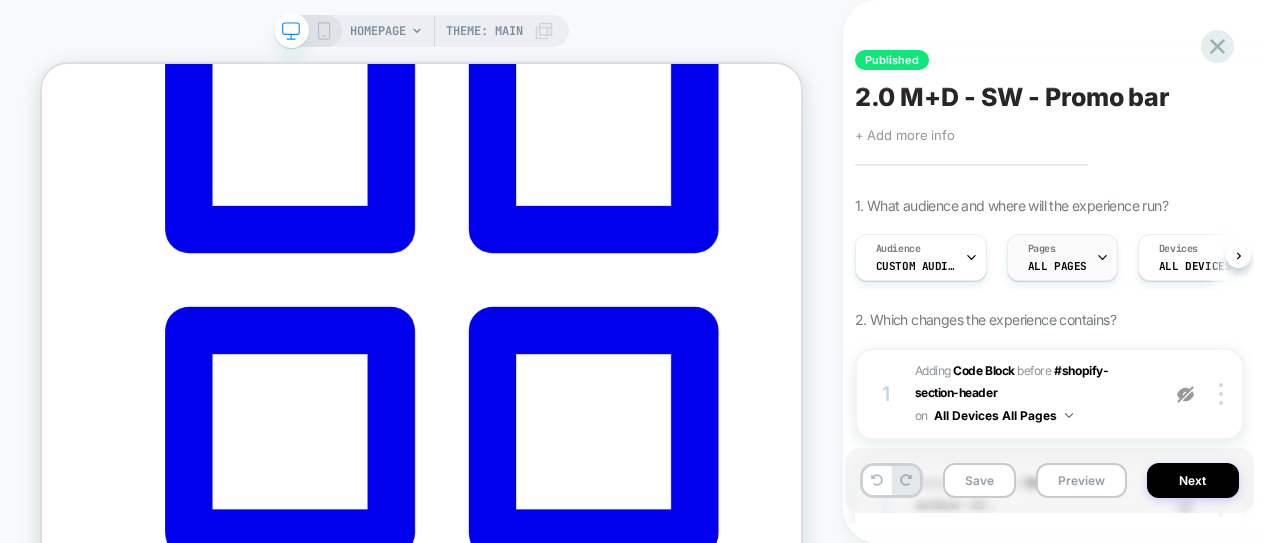 scroll, scrollTop: 0, scrollLeft: 1, axis: horizontal 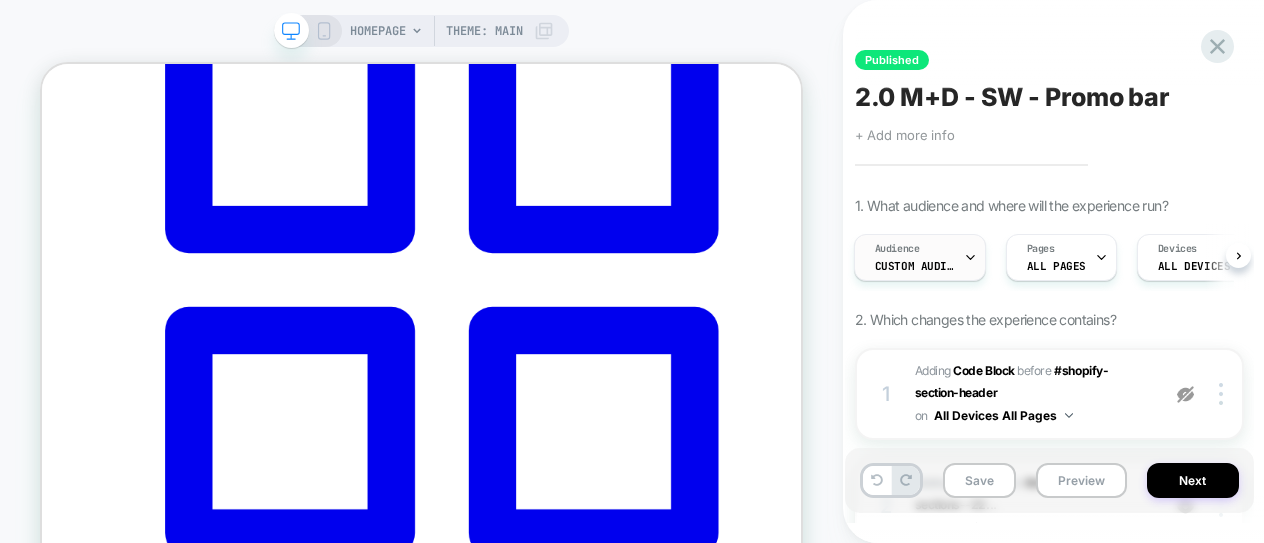 click on "Audience Custom Audience" at bounding box center [915, 257] 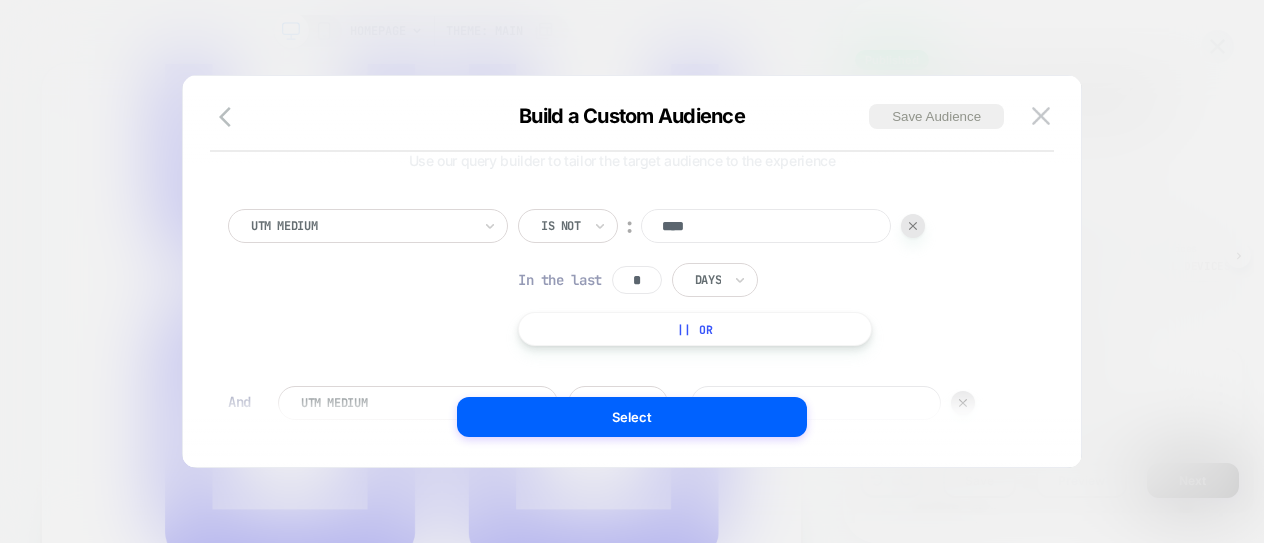 scroll, scrollTop: 0, scrollLeft: 0, axis: both 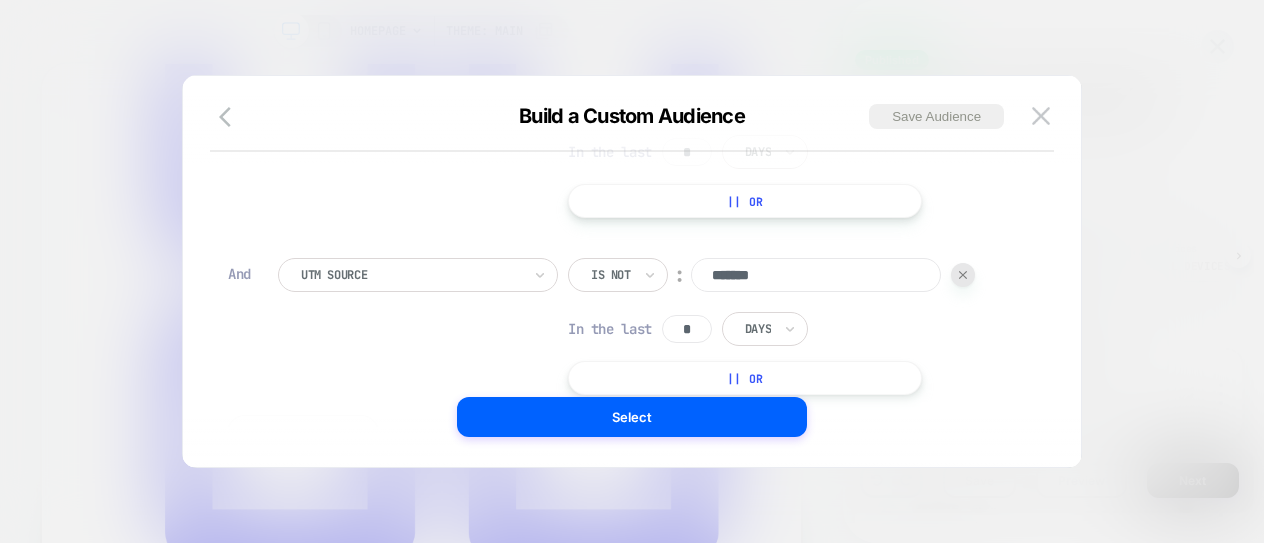 click at bounding box center [632, 271] 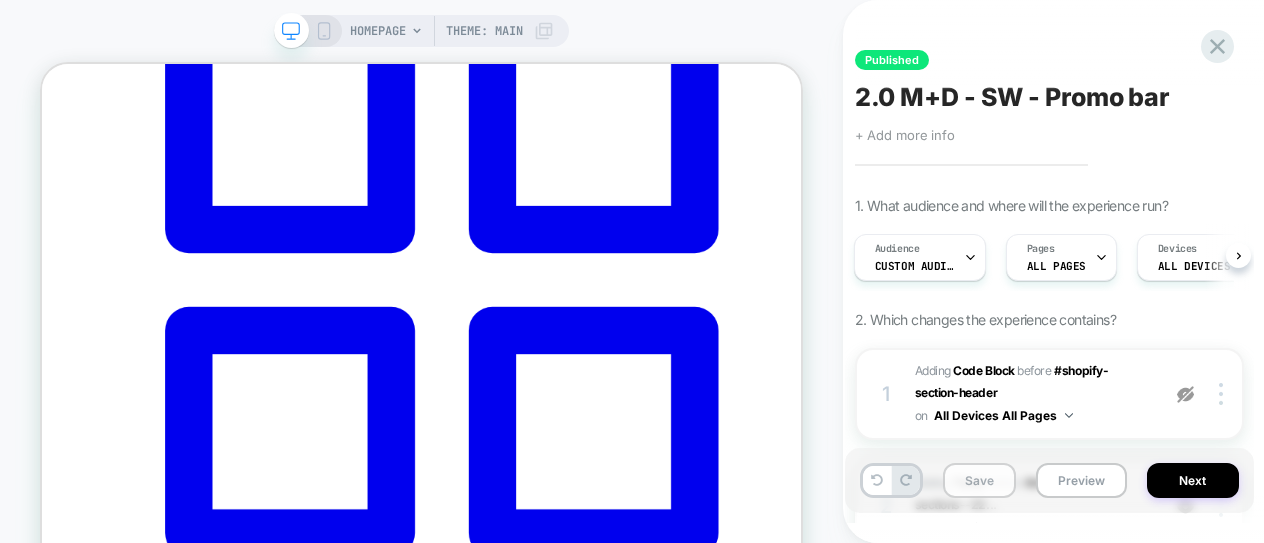 click on "Save" at bounding box center [979, 480] 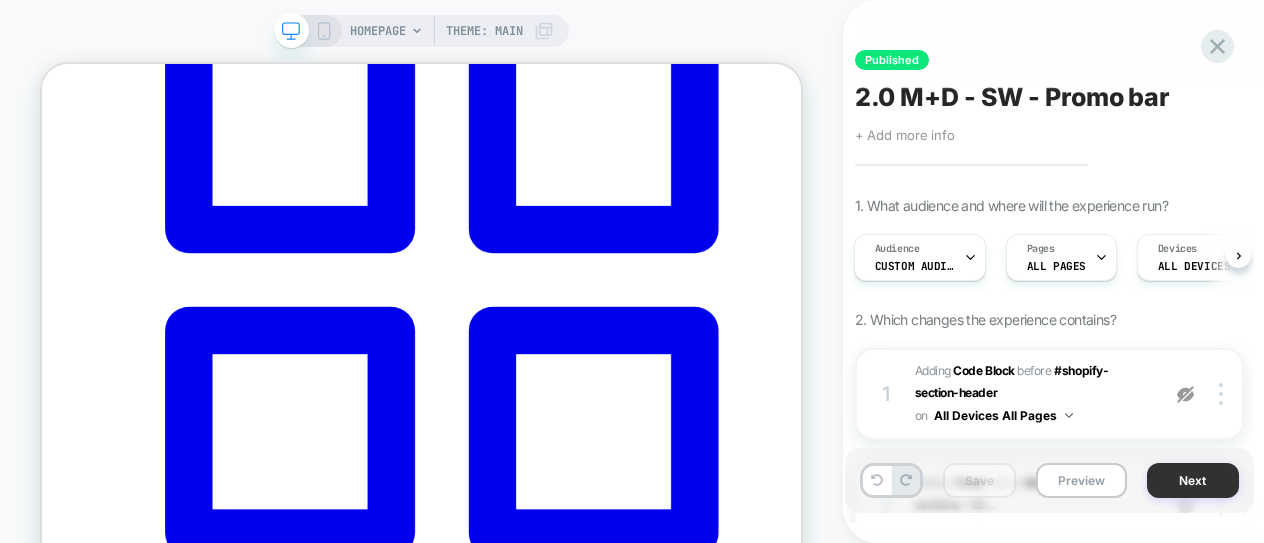 click on "Next" at bounding box center [1193, 480] 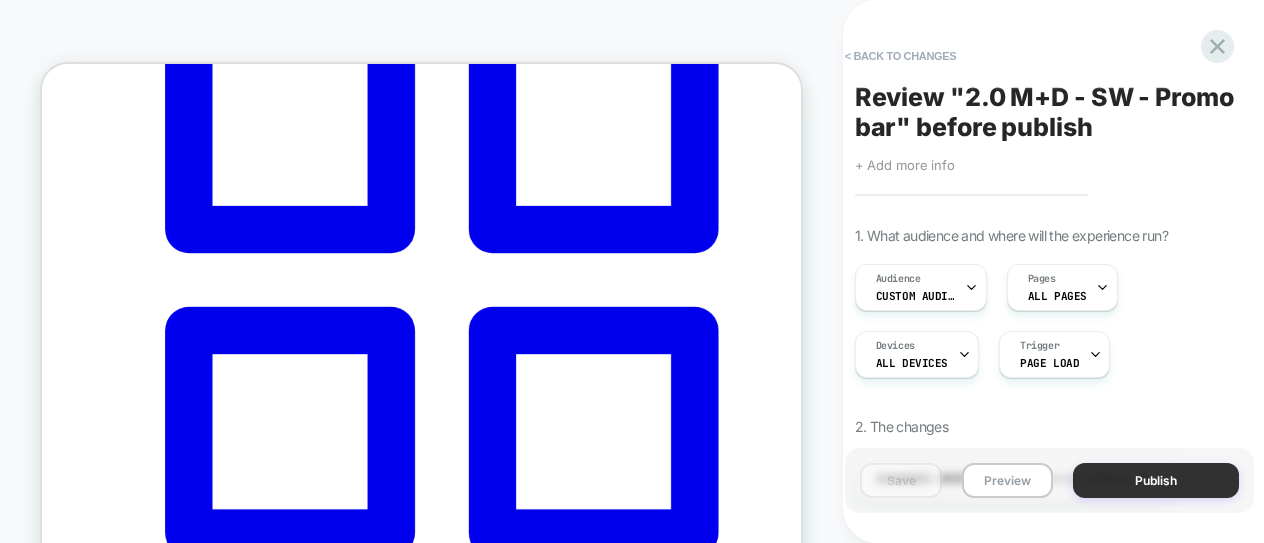 click on "Publish" at bounding box center [1156, 480] 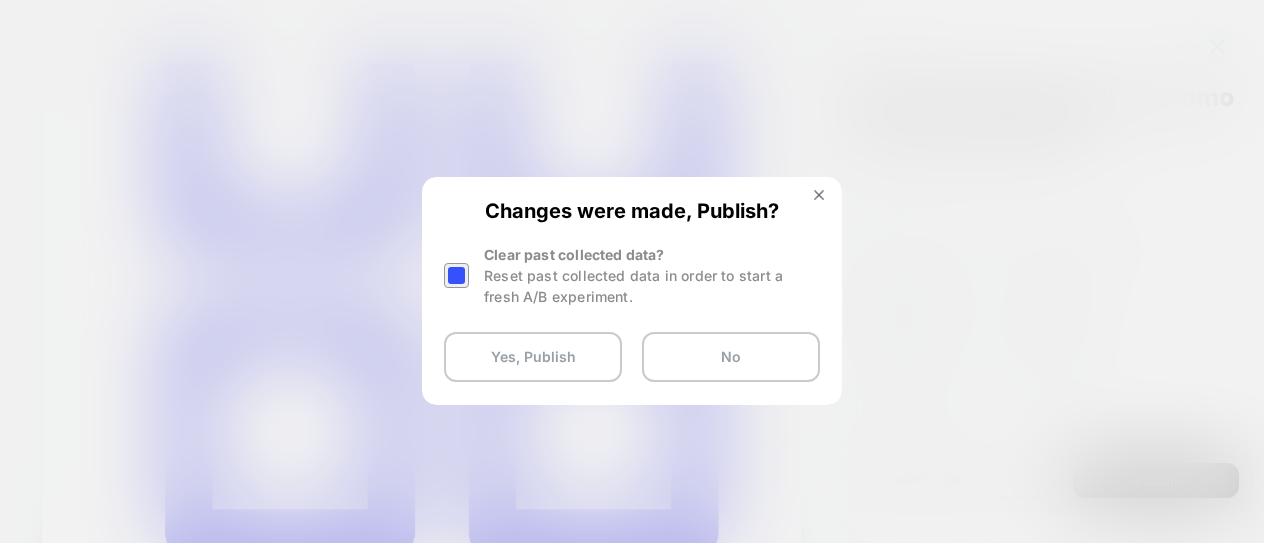click at bounding box center (456, 275) 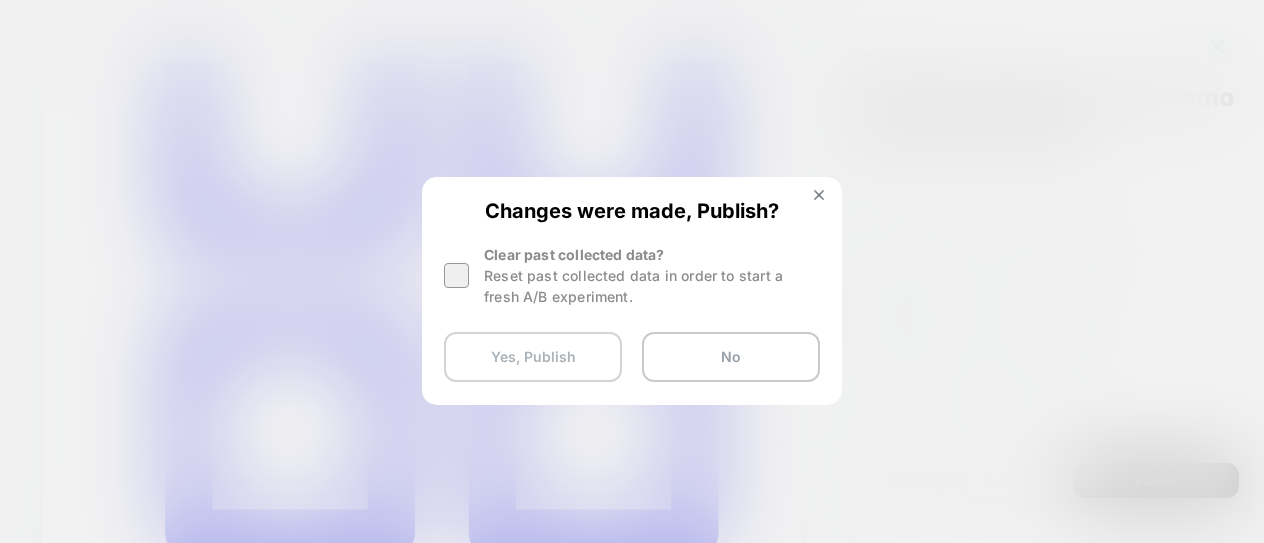 click on "Yes, Publish" at bounding box center (533, 357) 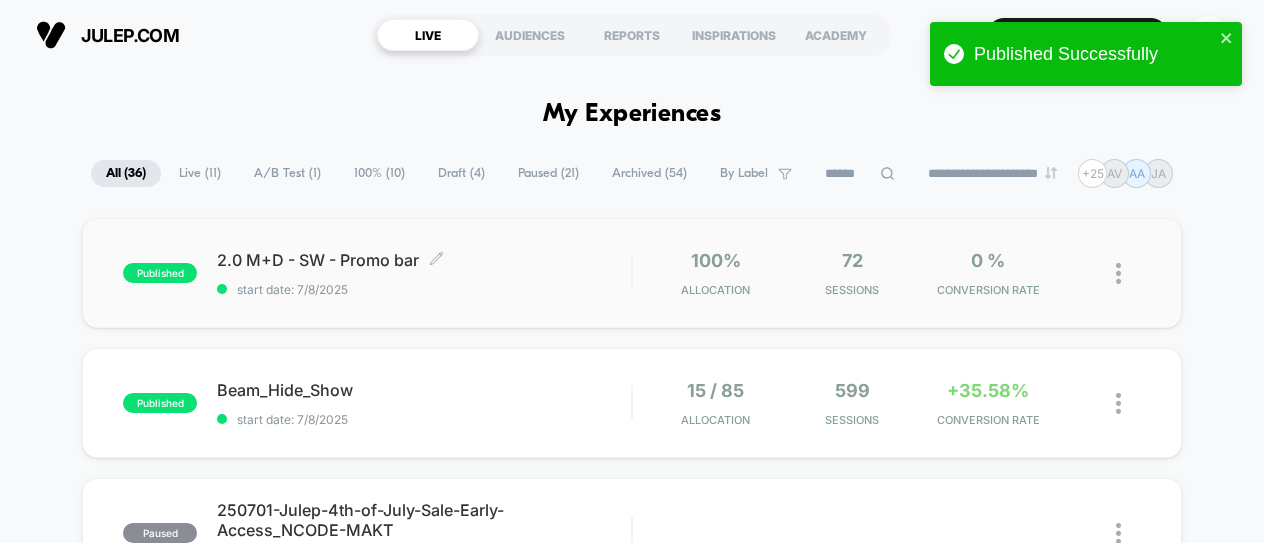 click on "2.0 M+D - SW - Promo bar Click to edit experience details" at bounding box center (424, 260) 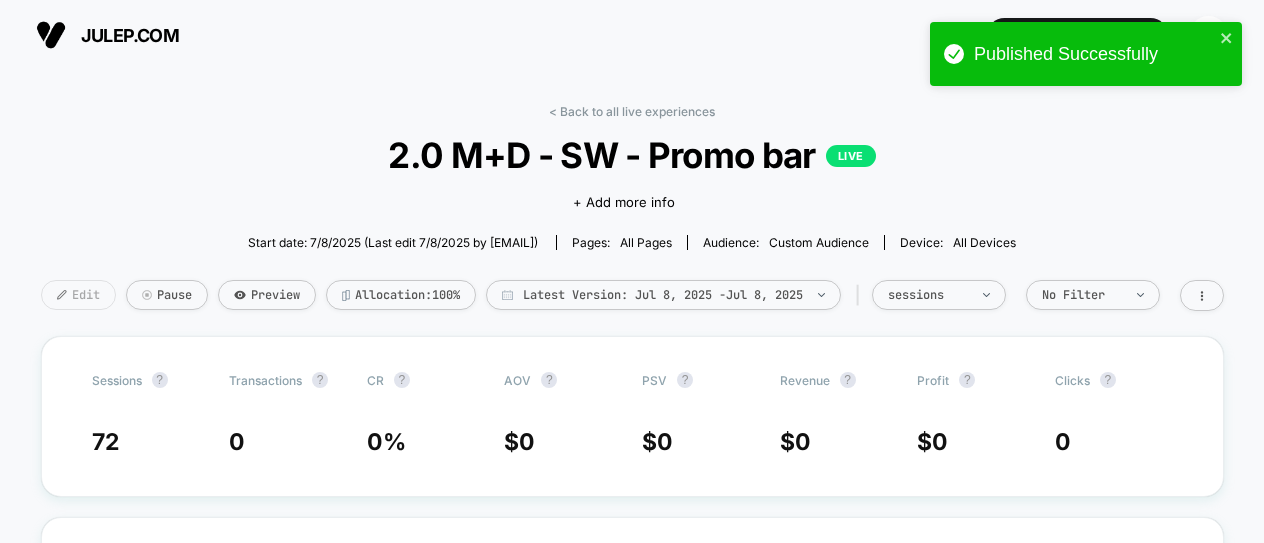 click on "Edit" at bounding box center (78, 295) 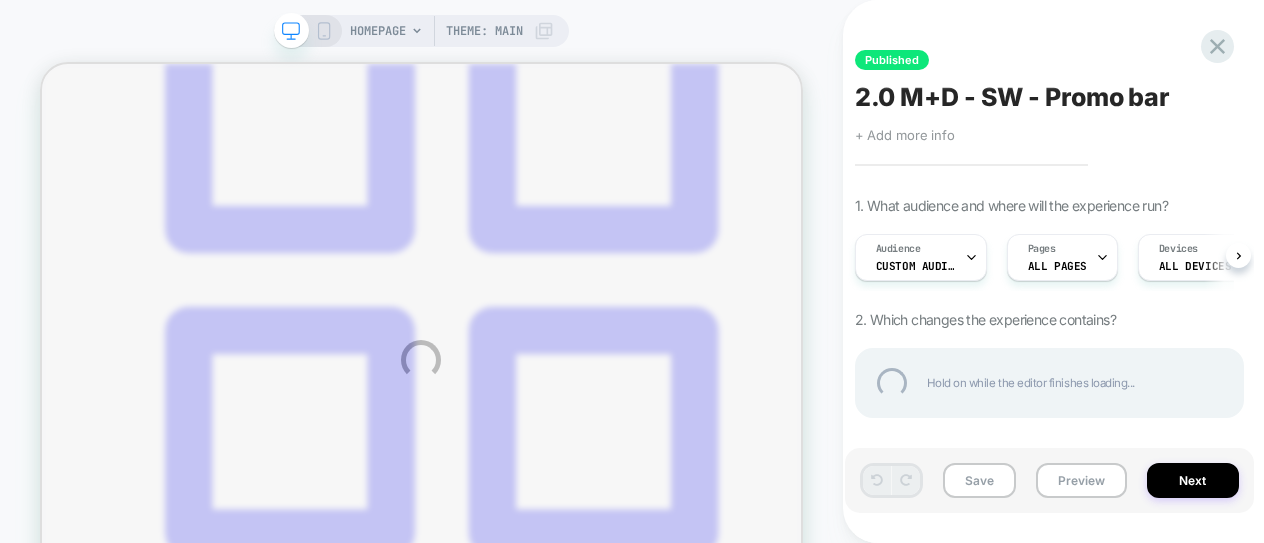 scroll, scrollTop: 0, scrollLeft: 0, axis: both 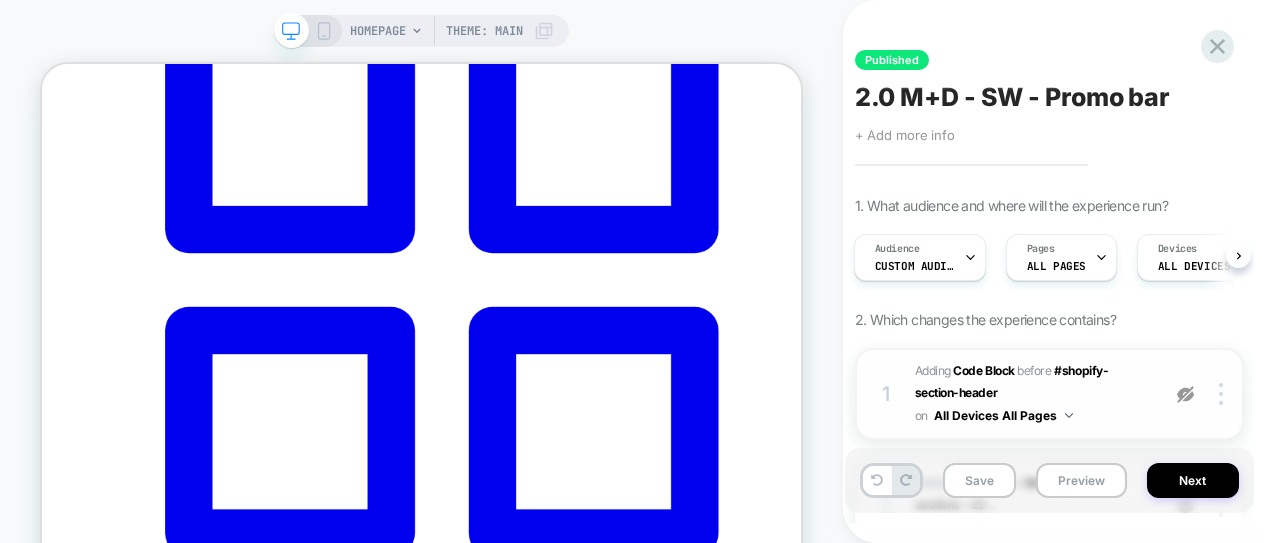 click on "Adding   Code Block   BEFORE #shopify-section-header #shopify-section-header   on All Devices All Pages" at bounding box center (1032, 394) 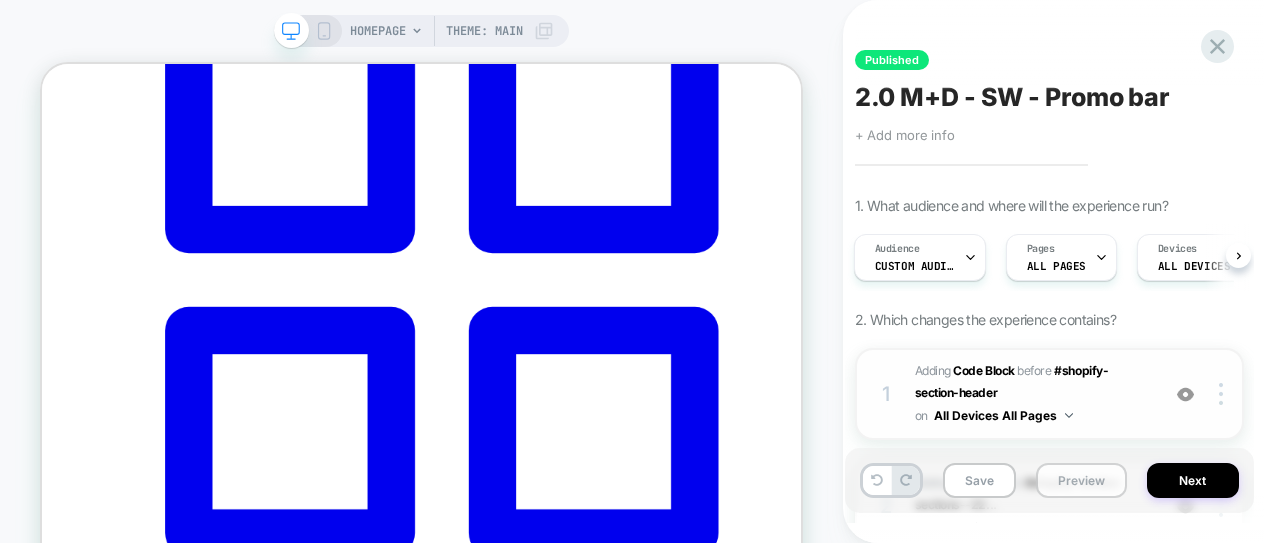 click on "Preview" at bounding box center [1081, 480] 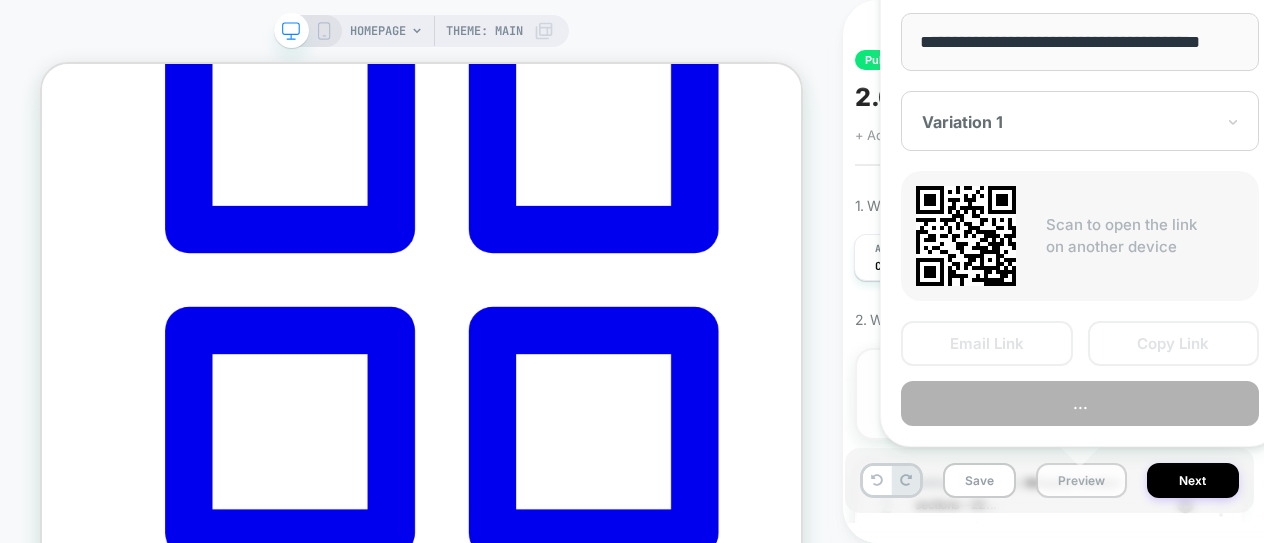 scroll, scrollTop: 0, scrollLeft: 24, axis: horizontal 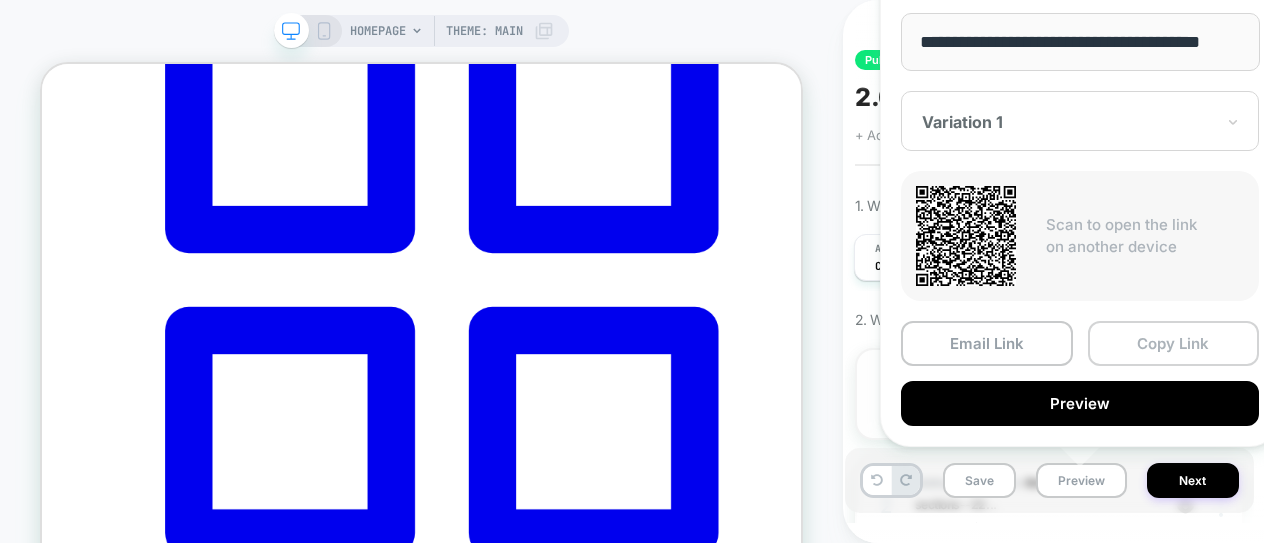 click on "Copy Link" at bounding box center [1174, 343] 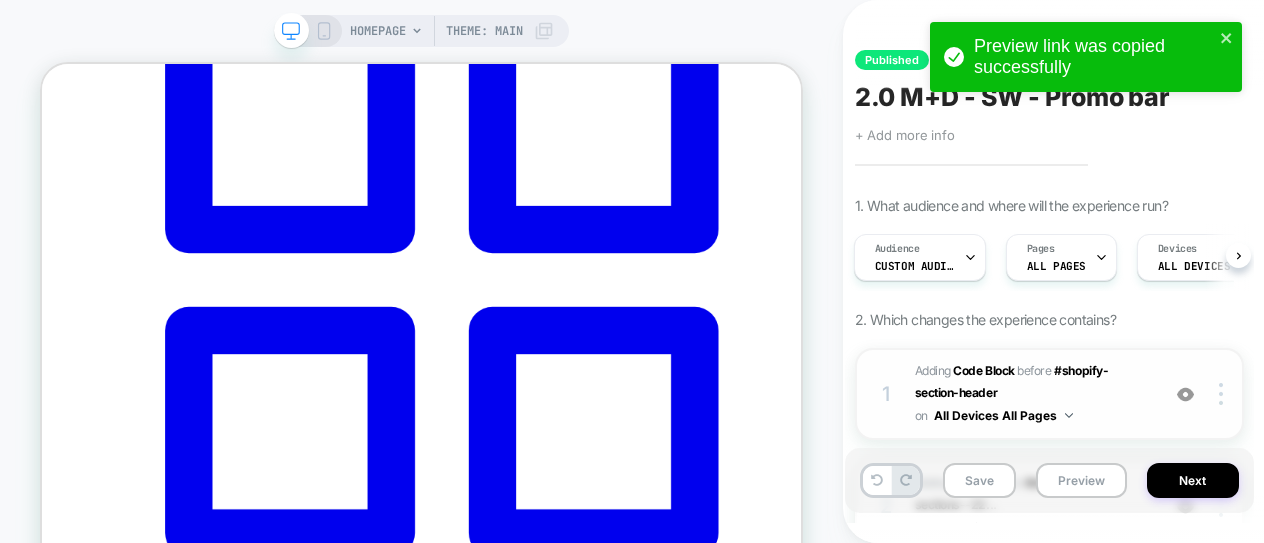 click on "HOMEPAGE Theme: MAIN" at bounding box center (421, 360) 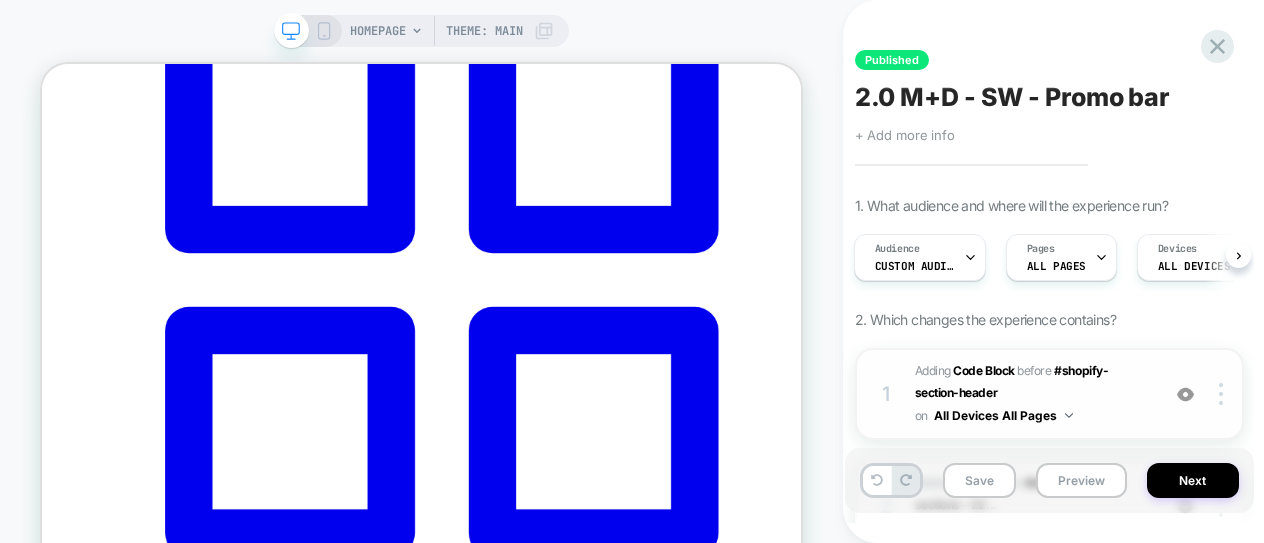 click on "Adding   Code Block   BEFORE #shopify-section-header #shopify-section-header   on All Devices All Pages" at bounding box center [1032, 394] 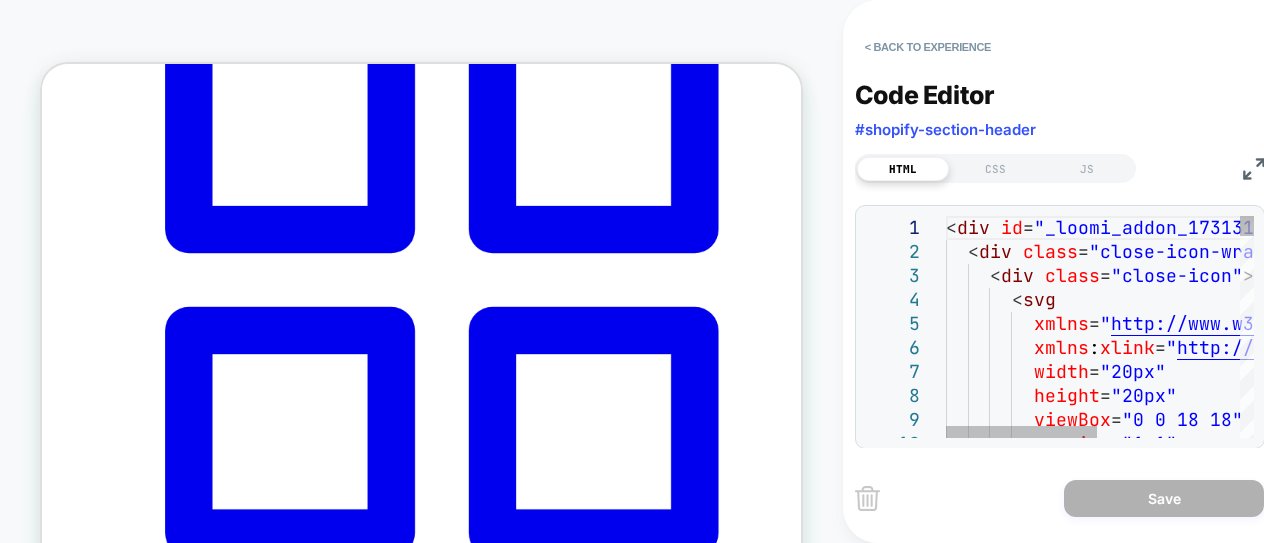 click on "< div   id = "_loomi_addon_1731317754136" >    < div   class = "close-icon-wrapper" >      < div   class = "close-icon" >        < svg          xmlns = " http://www.w3.org/2000/svg "          xmlns : xlink = " http://www.w3.org/1999/xlink "          width = "20px"          height = "20px"          viewBox = "0 0 18 18"          version = "1.1"" at bounding box center (1244, 1779) 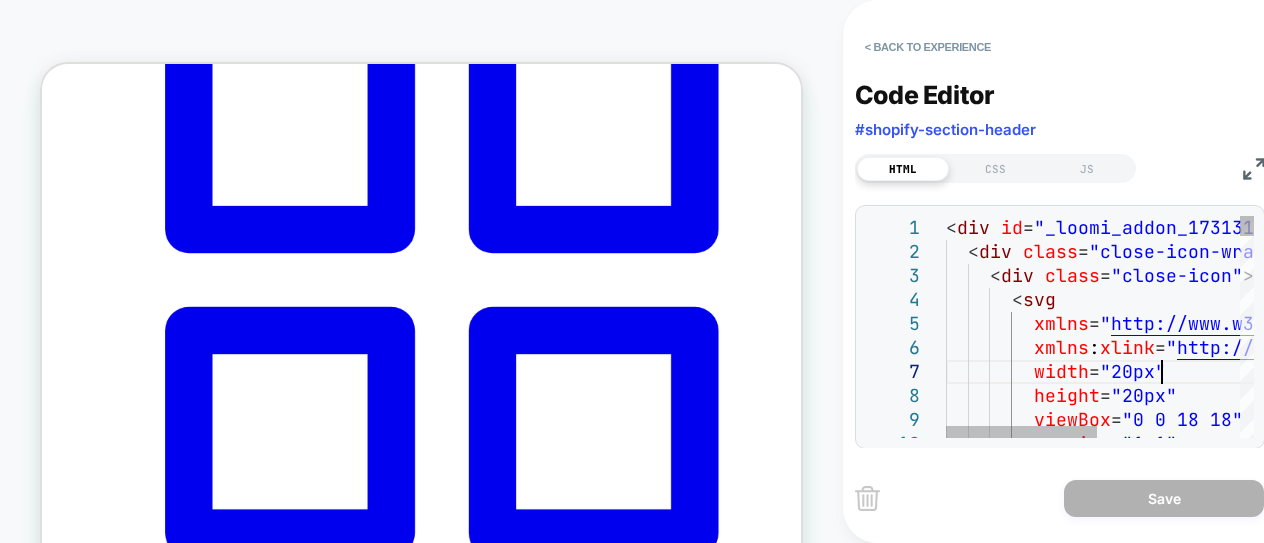 scroll, scrollTop: 0, scrollLeft: 0, axis: both 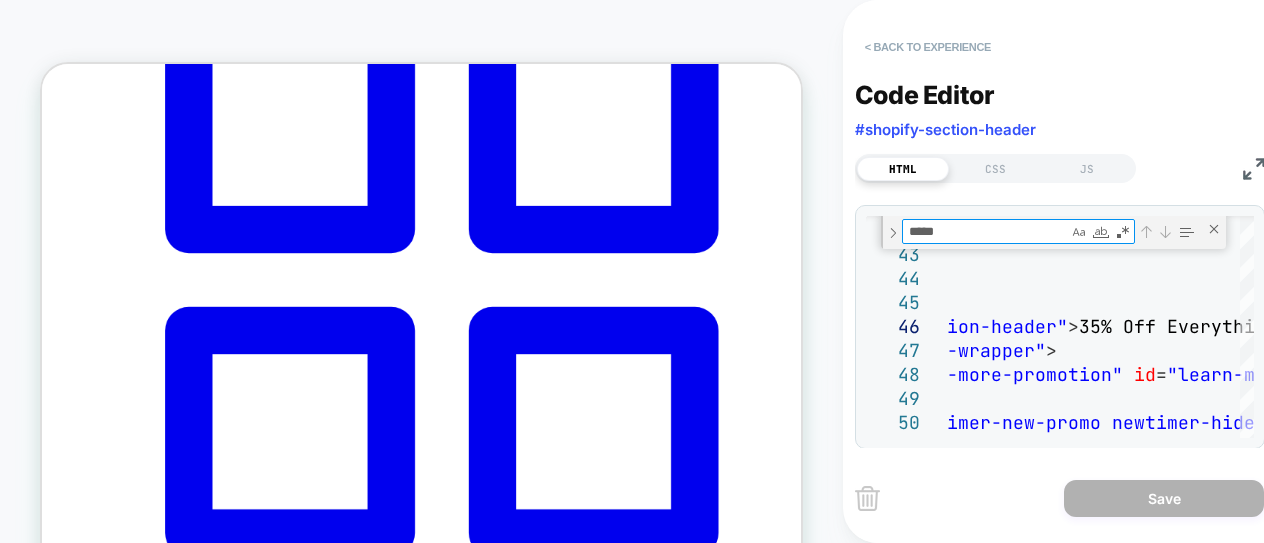 type on "*****" 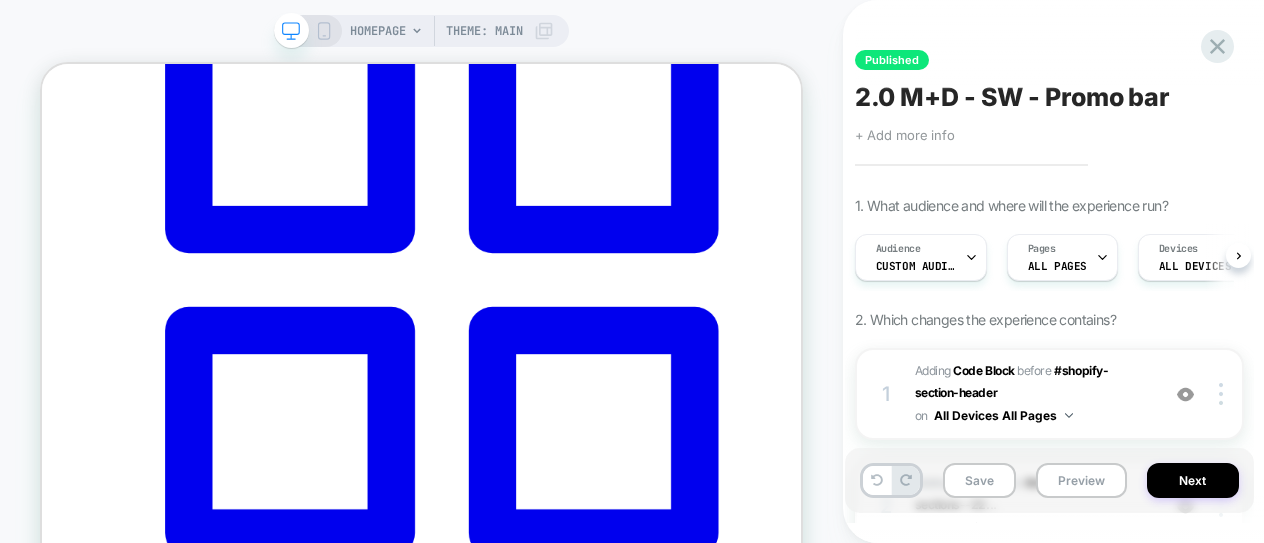 scroll, scrollTop: 0, scrollLeft: 1, axis: horizontal 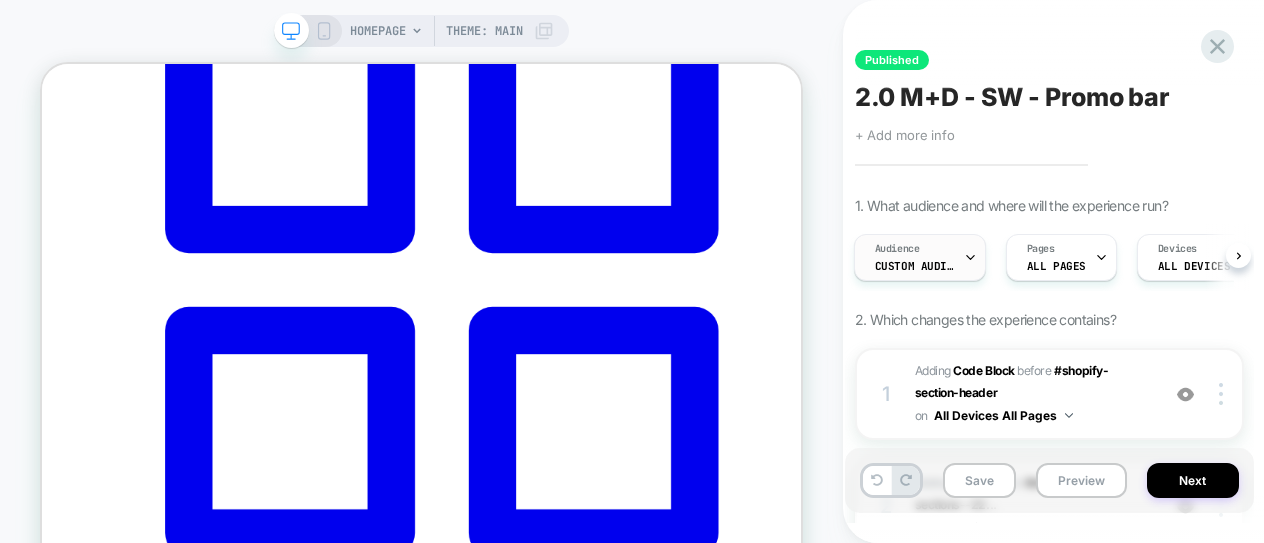 click on "Custom Audience" at bounding box center (915, 266) 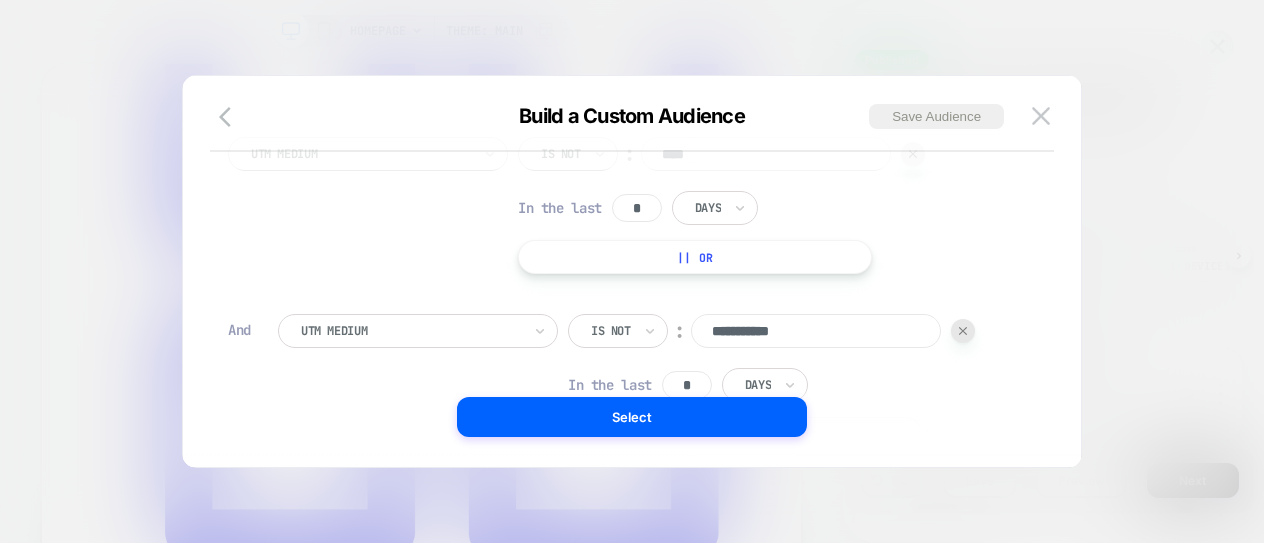 scroll, scrollTop: 102, scrollLeft: 0, axis: vertical 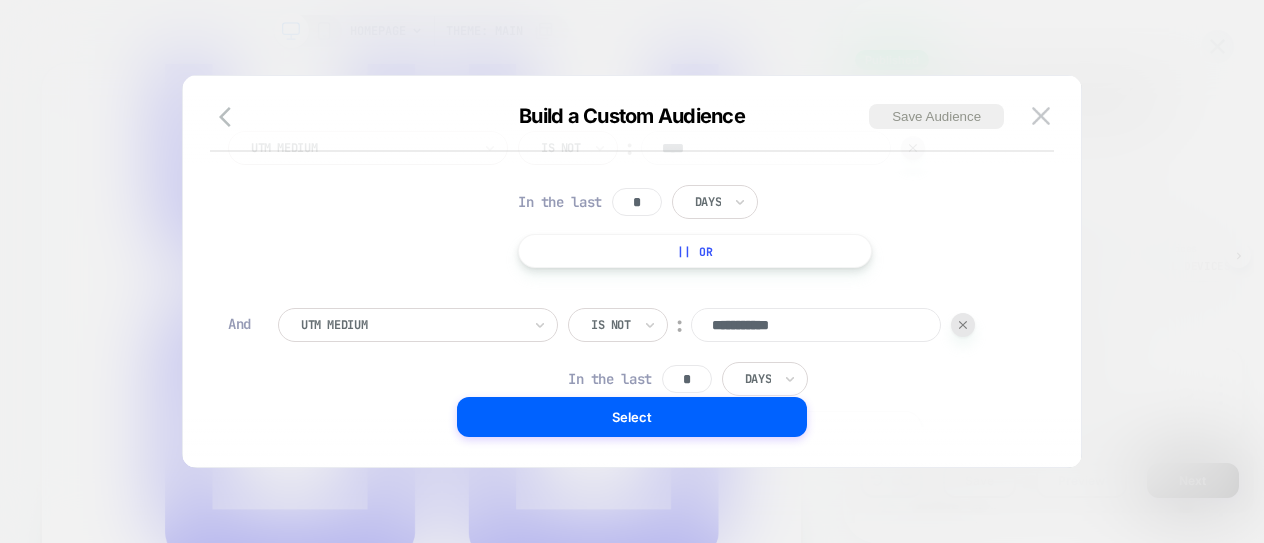 click at bounding box center [963, 325] 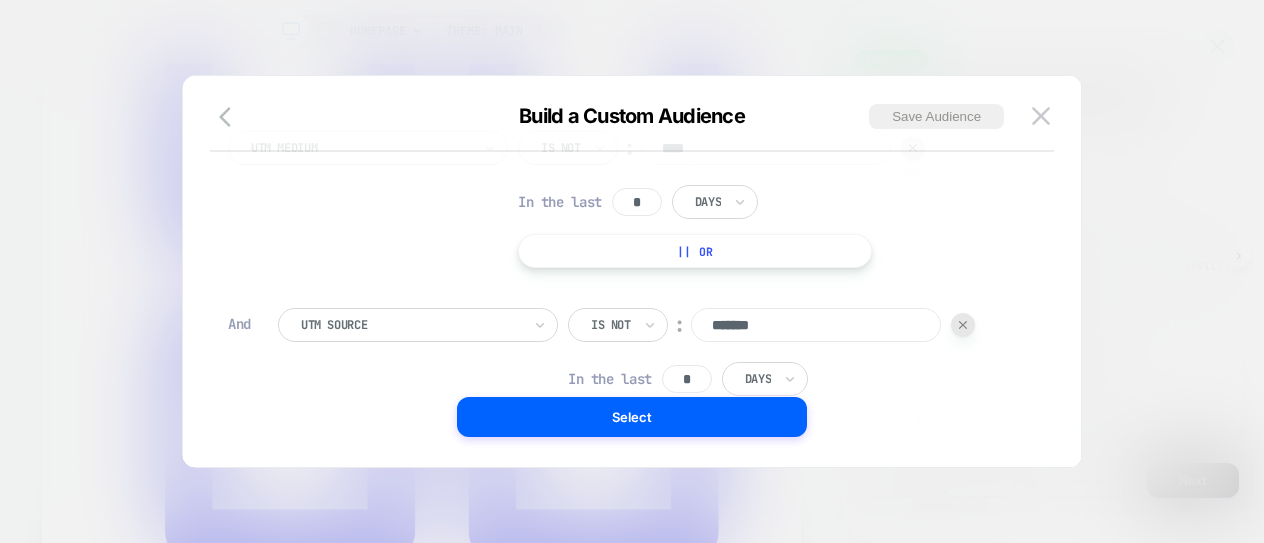 scroll, scrollTop: 0, scrollLeft: 0, axis: both 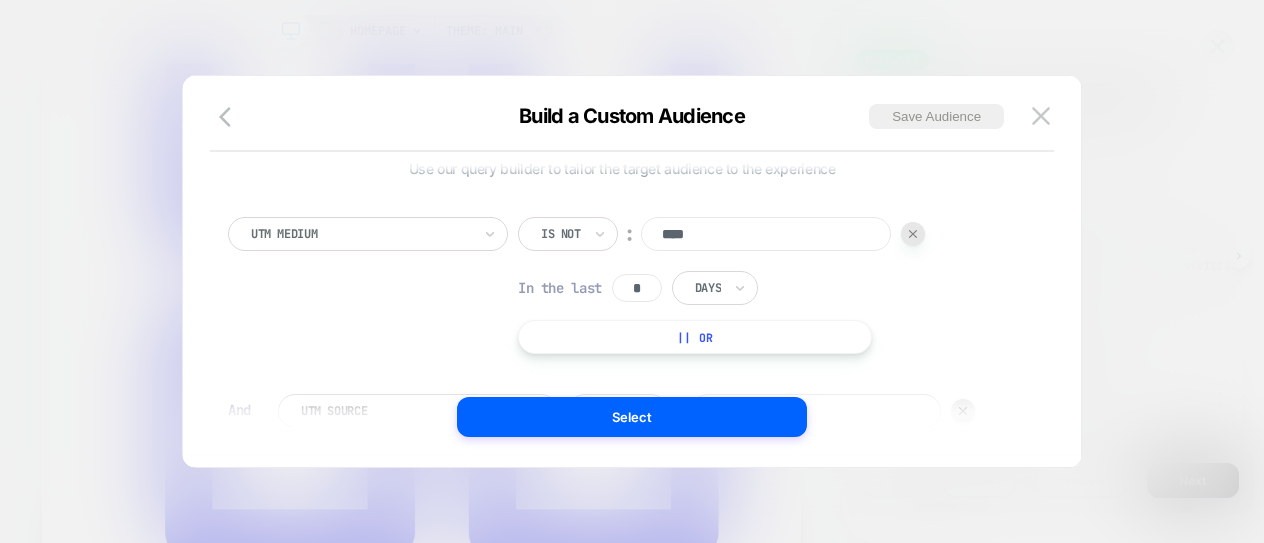 click at bounding box center (913, 234) 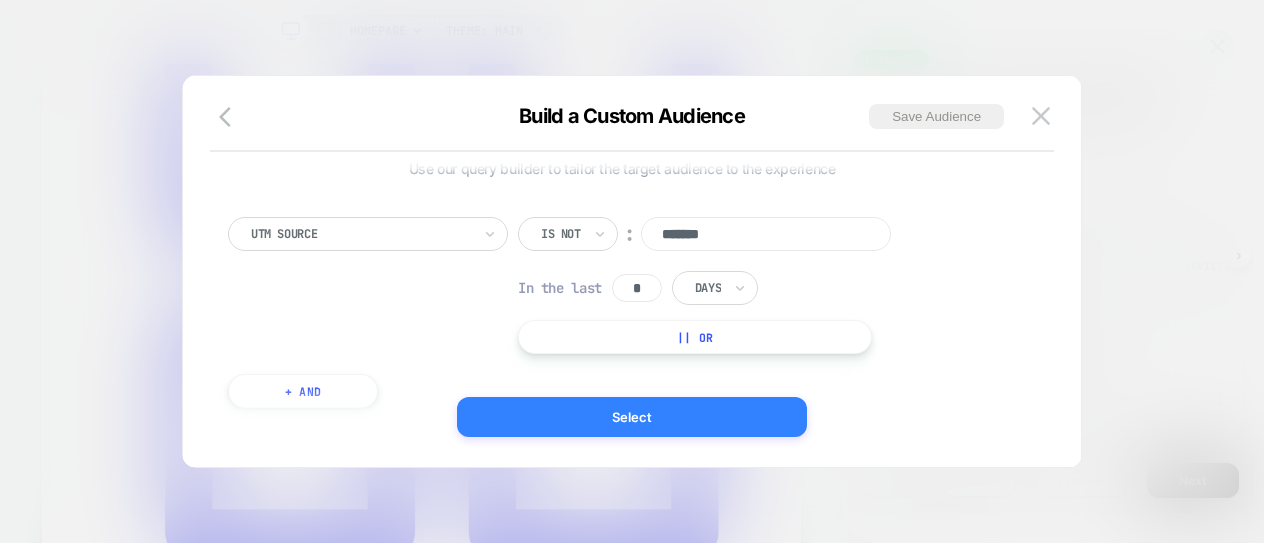 click on "Select" at bounding box center [632, 417] 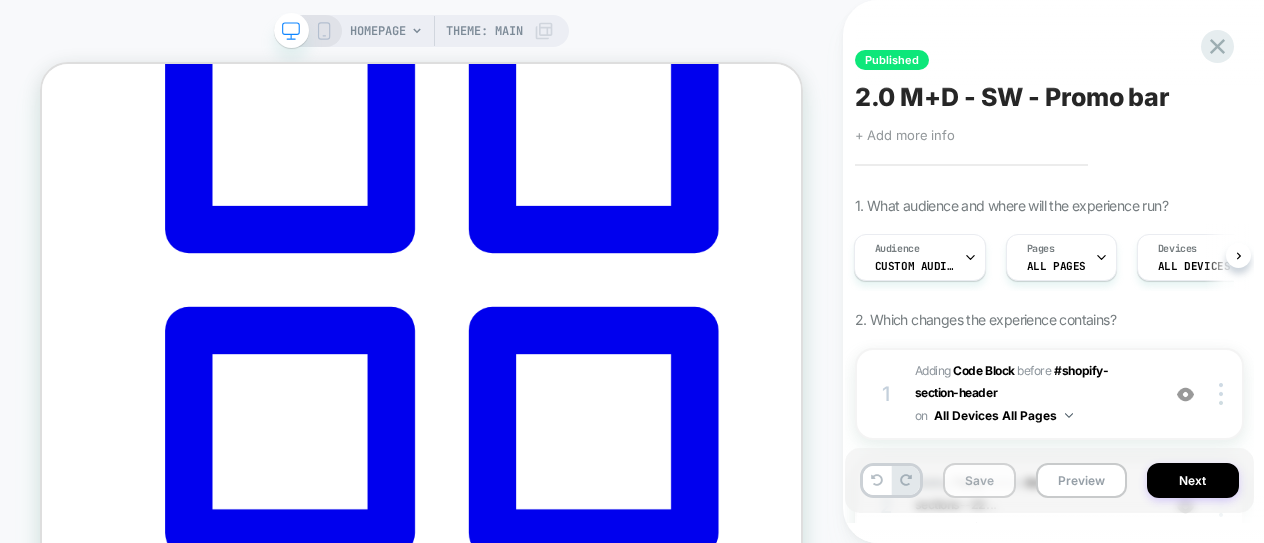 click on "Save" at bounding box center (979, 480) 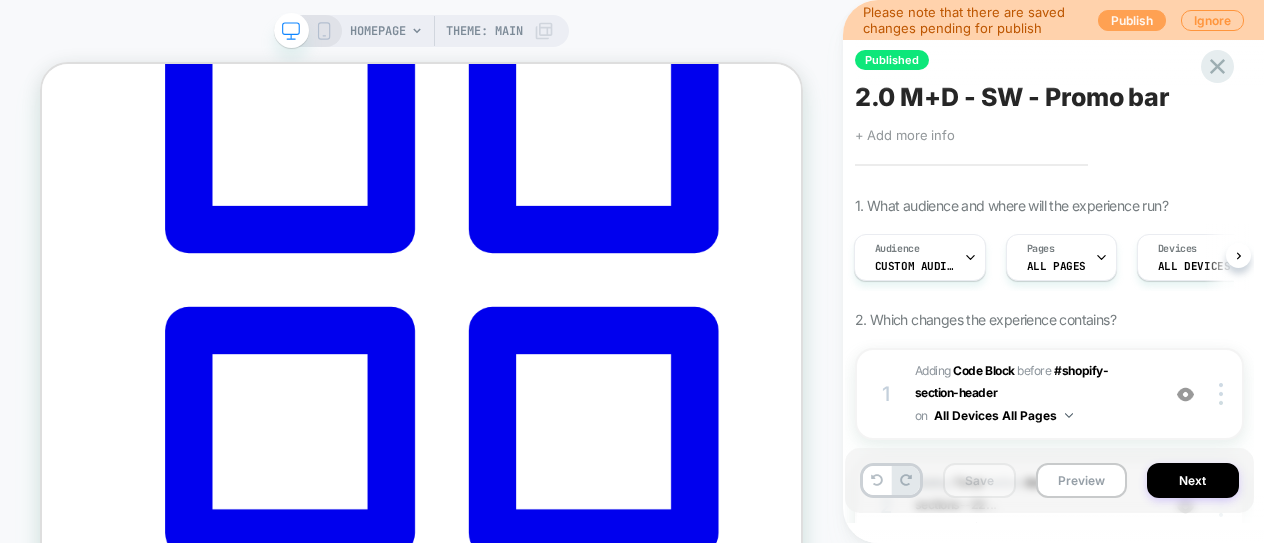 click on "Publish" at bounding box center [1132, 20] 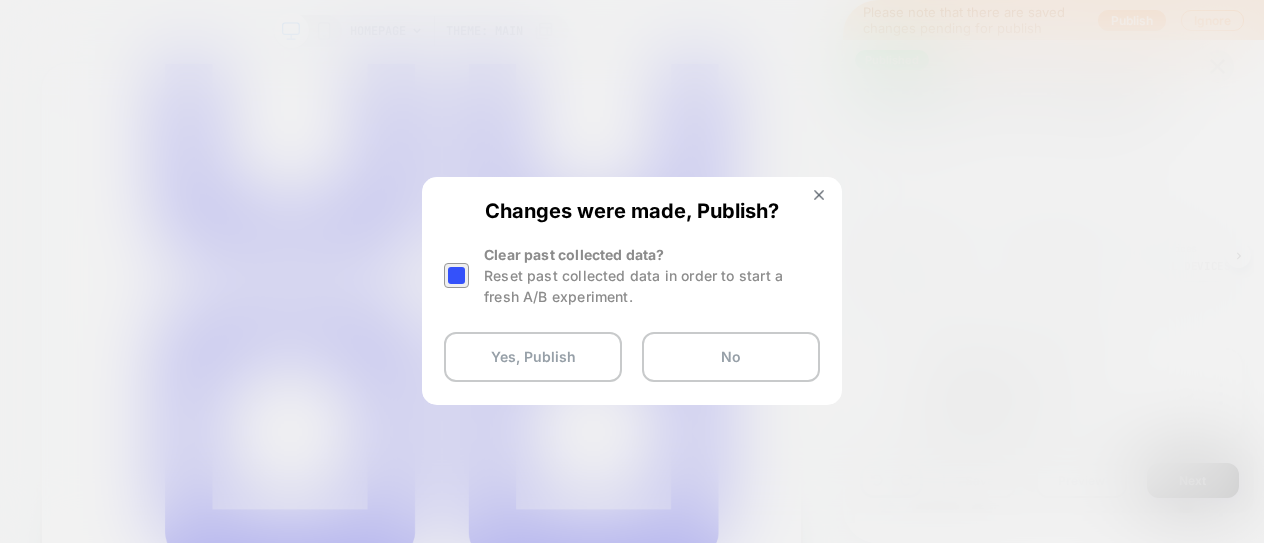 click at bounding box center (456, 275) 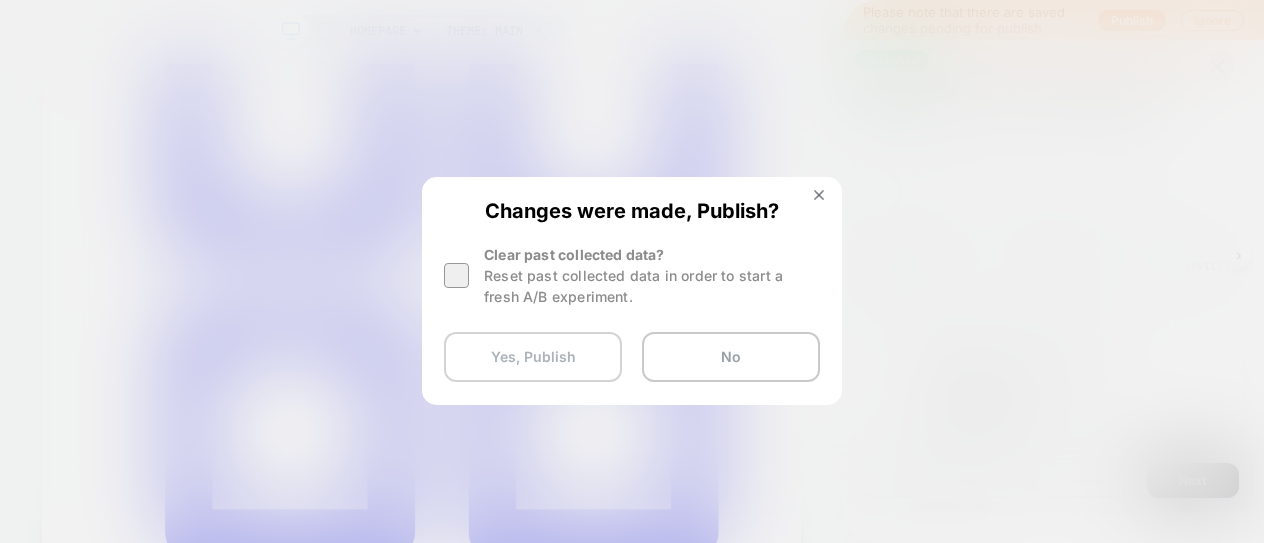 click on "Yes, Publish" at bounding box center (533, 357) 